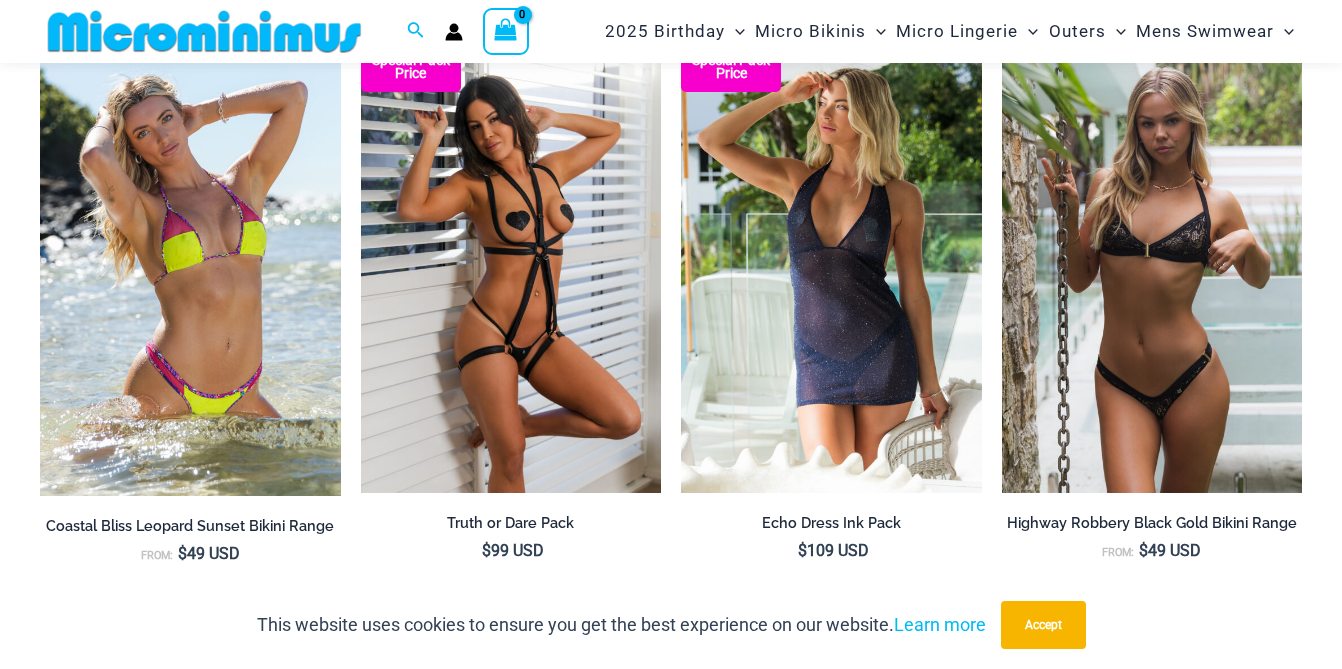 scroll, scrollTop: 1614, scrollLeft: 0, axis: vertical 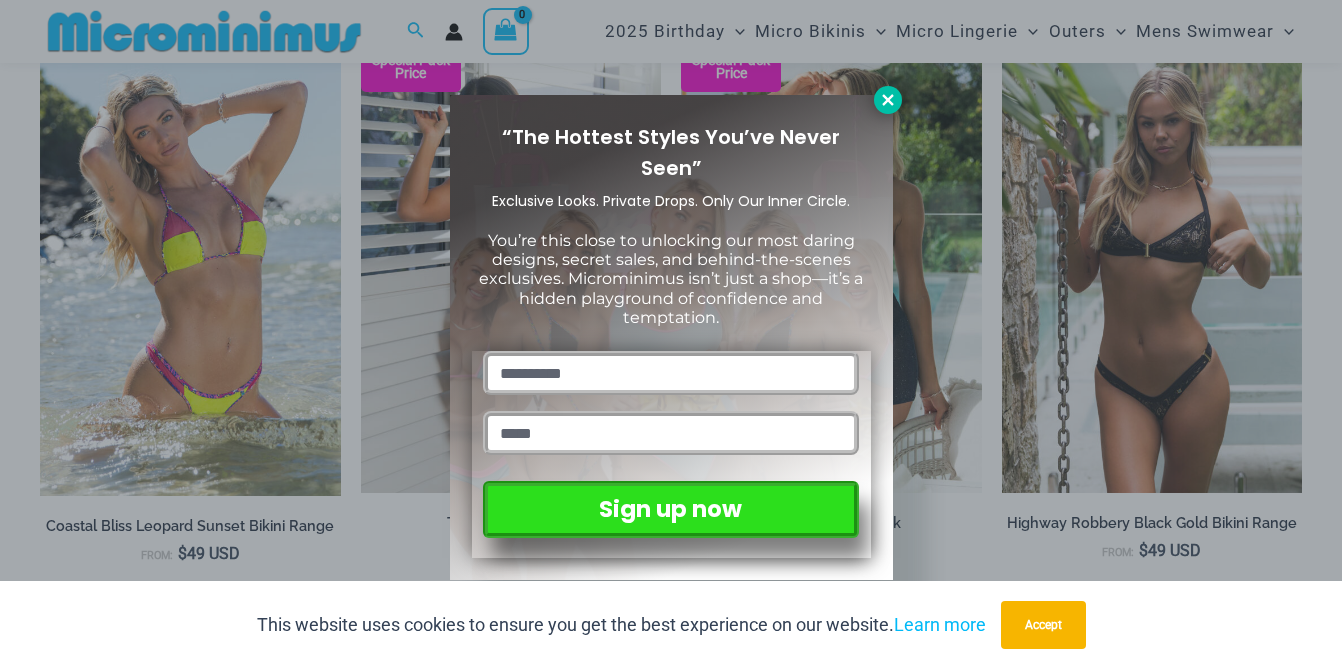 click 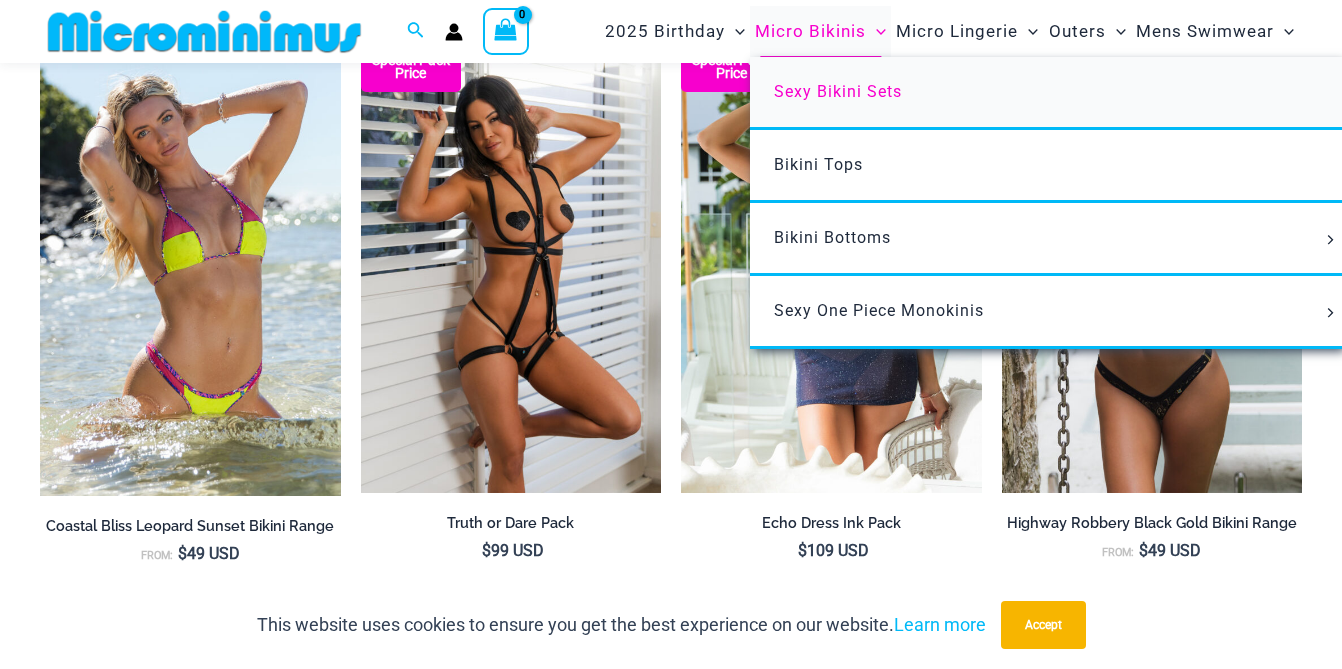 click on "Sexy Bikini Sets" at bounding box center [838, 91] 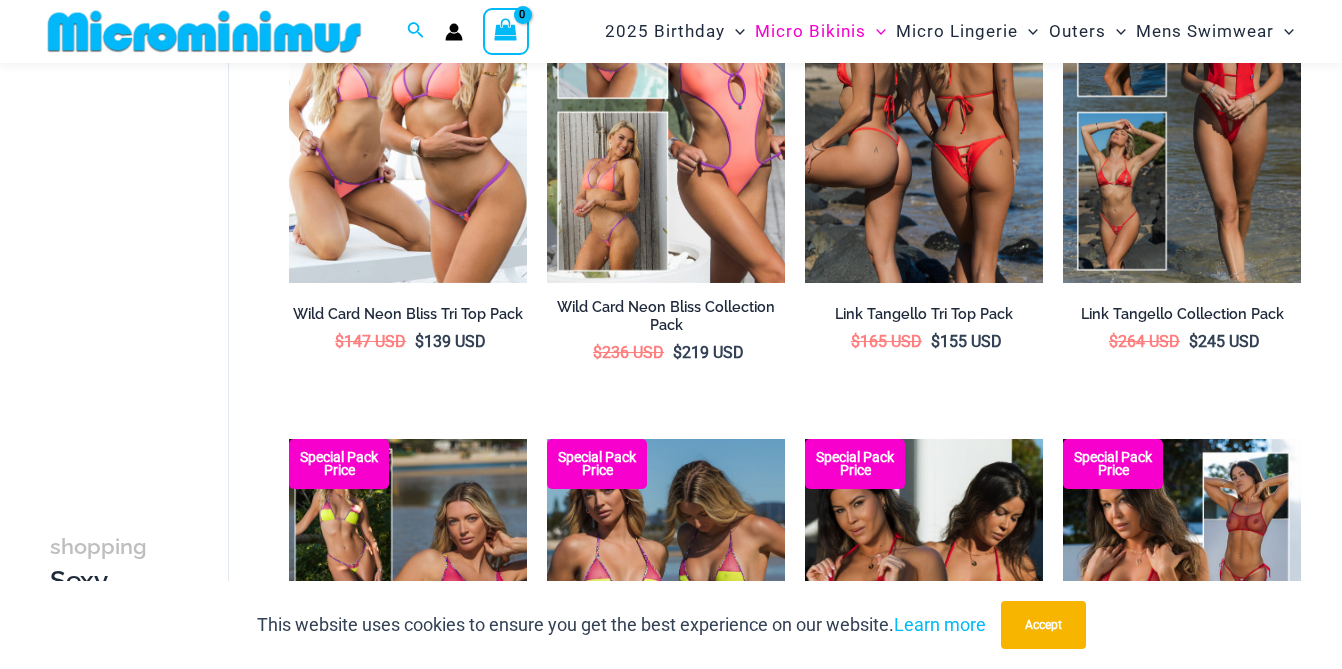 scroll, scrollTop: 0, scrollLeft: 0, axis: both 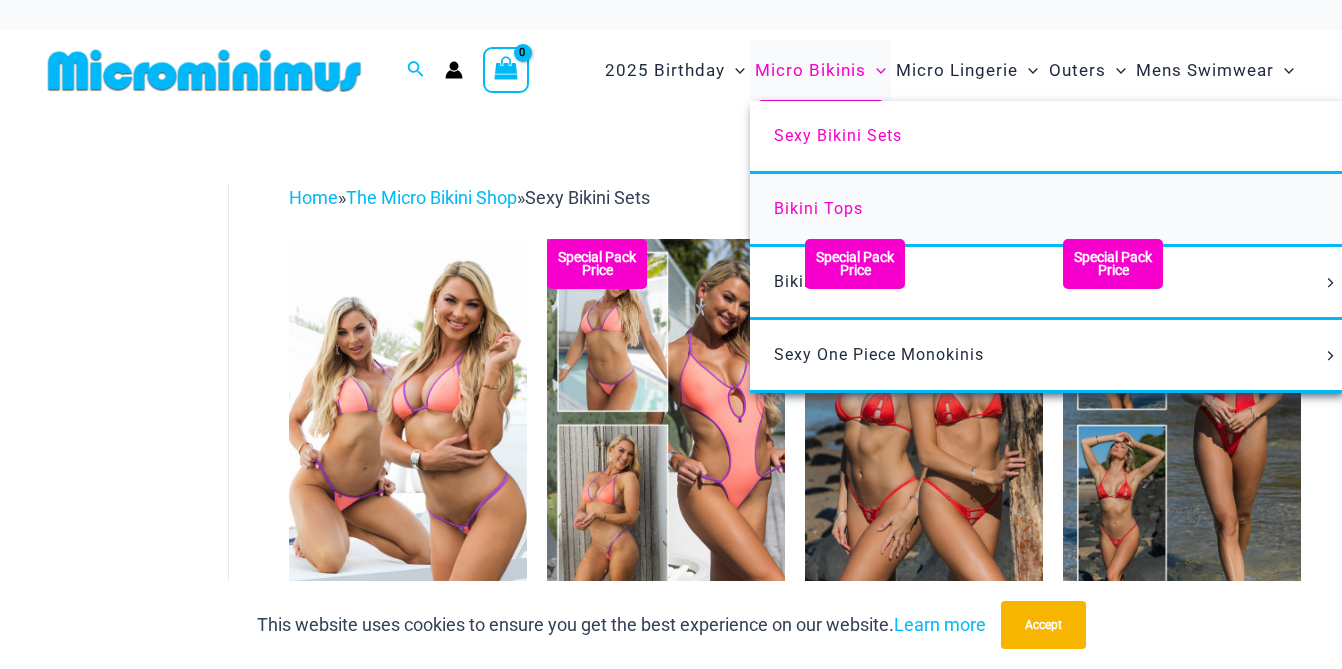 click on "Bikini Tops" at bounding box center (1047, 210) 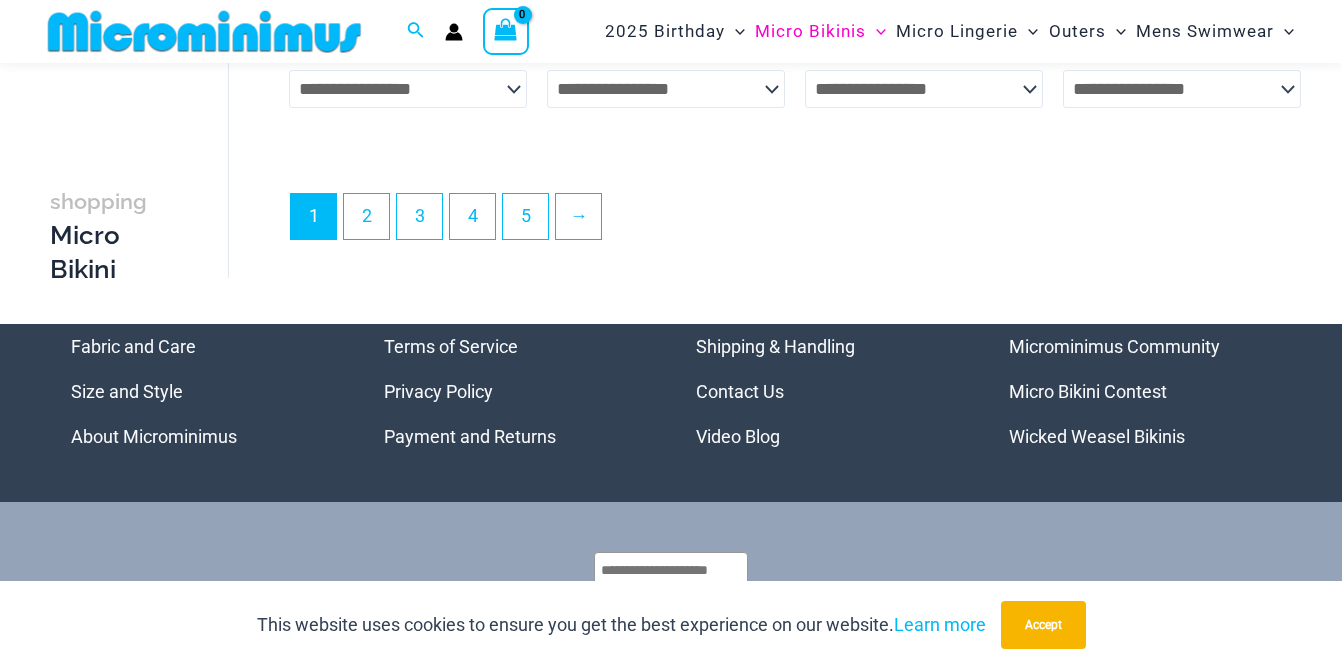 scroll, scrollTop: 5157, scrollLeft: 0, axis: vertical 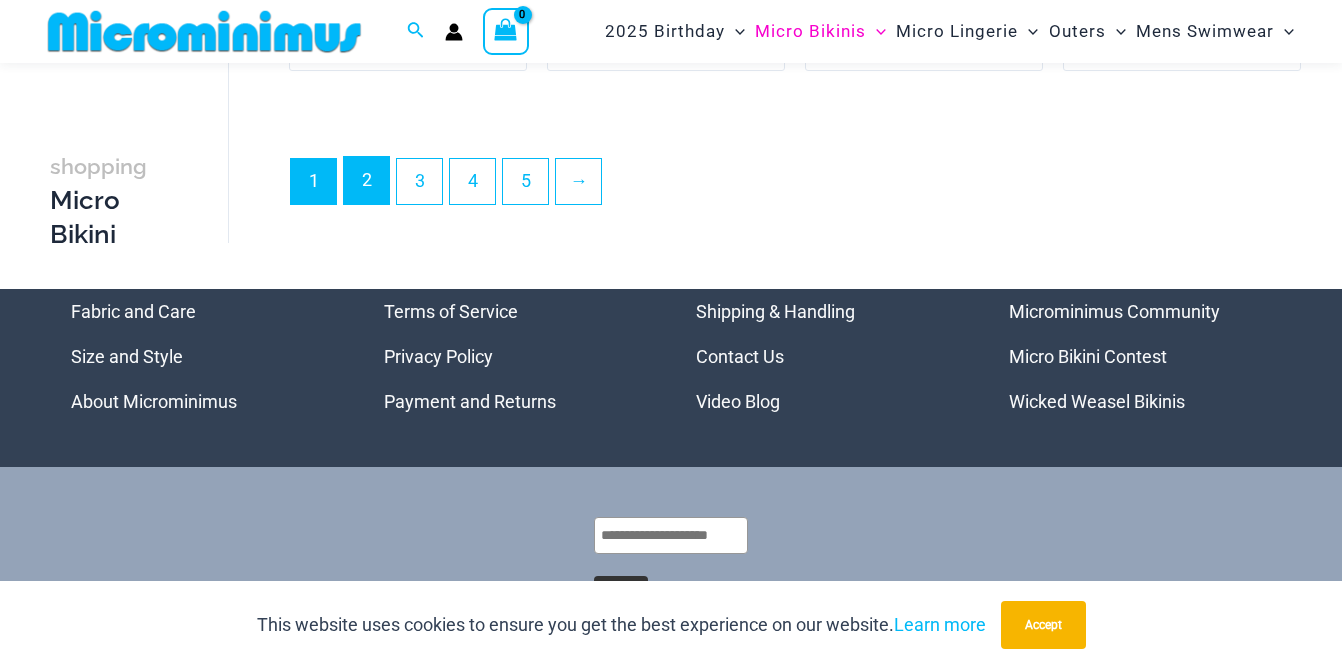 click on "2" at bounding box center [366, 180] 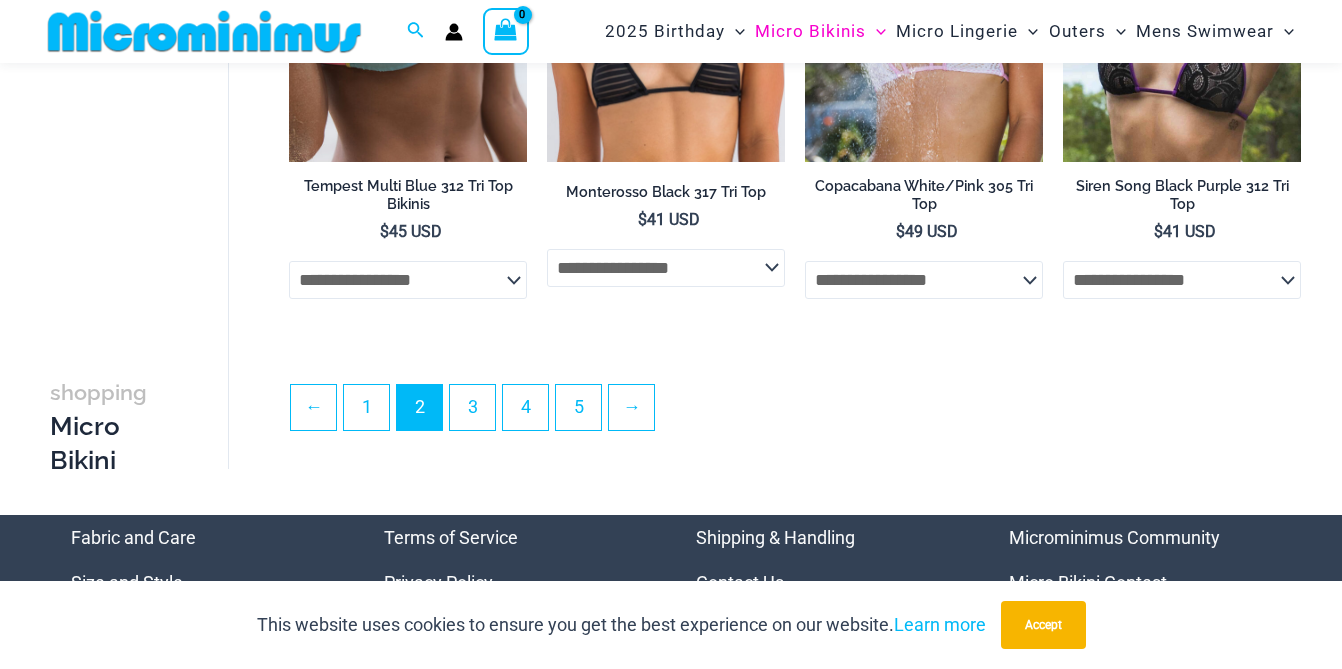 scroll, scrollTop: 4388, scrollLeft: 0, axis: vertical 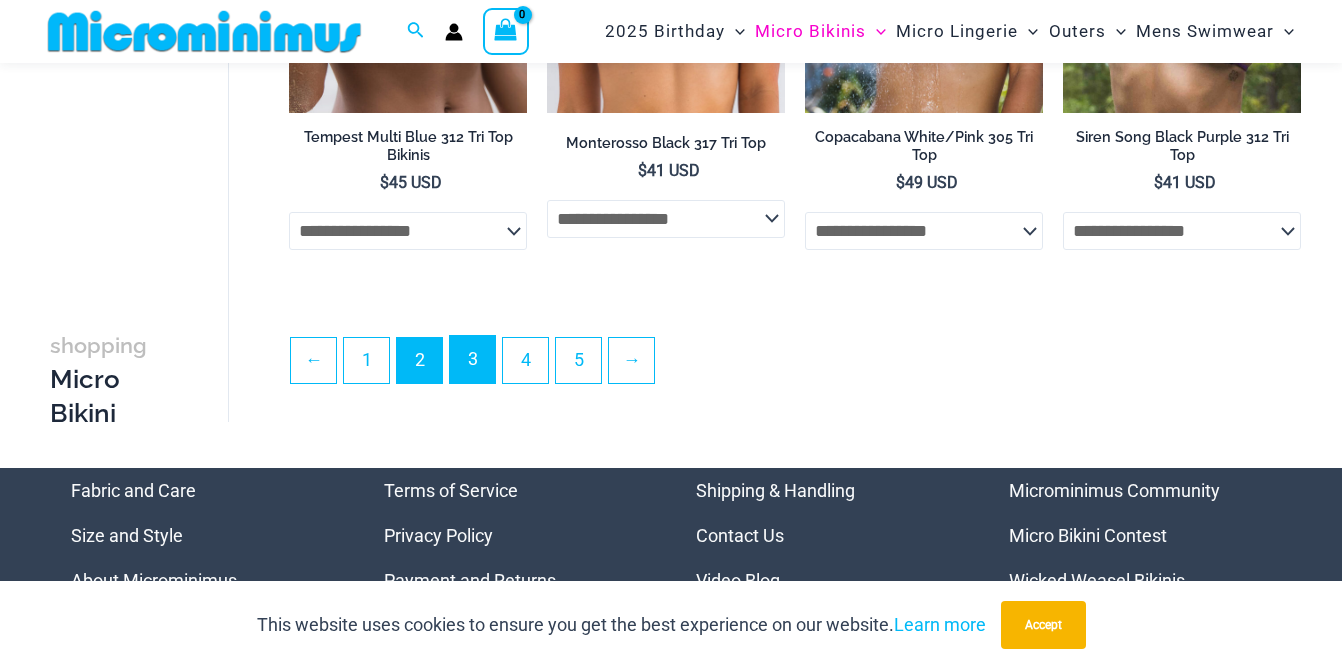 click on "3" at bounding box center [472, 359] 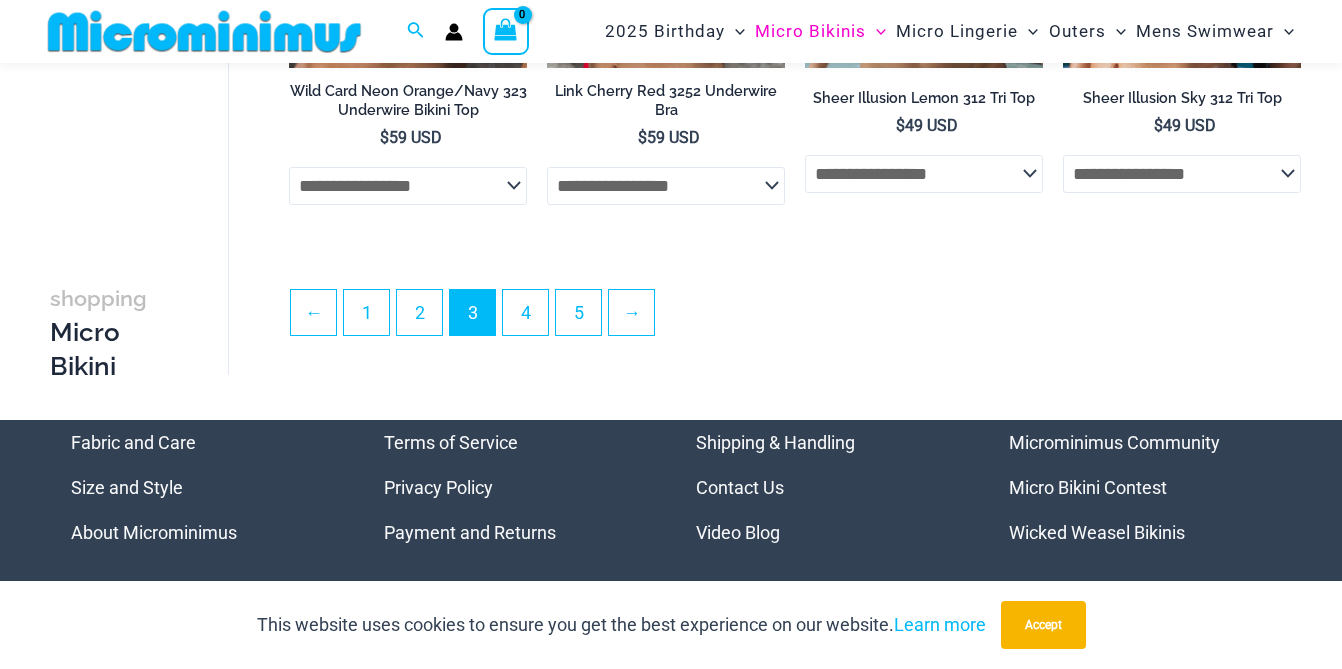 scroll, scrollTop: 4442, scrollLeft: 0, axis: vertical 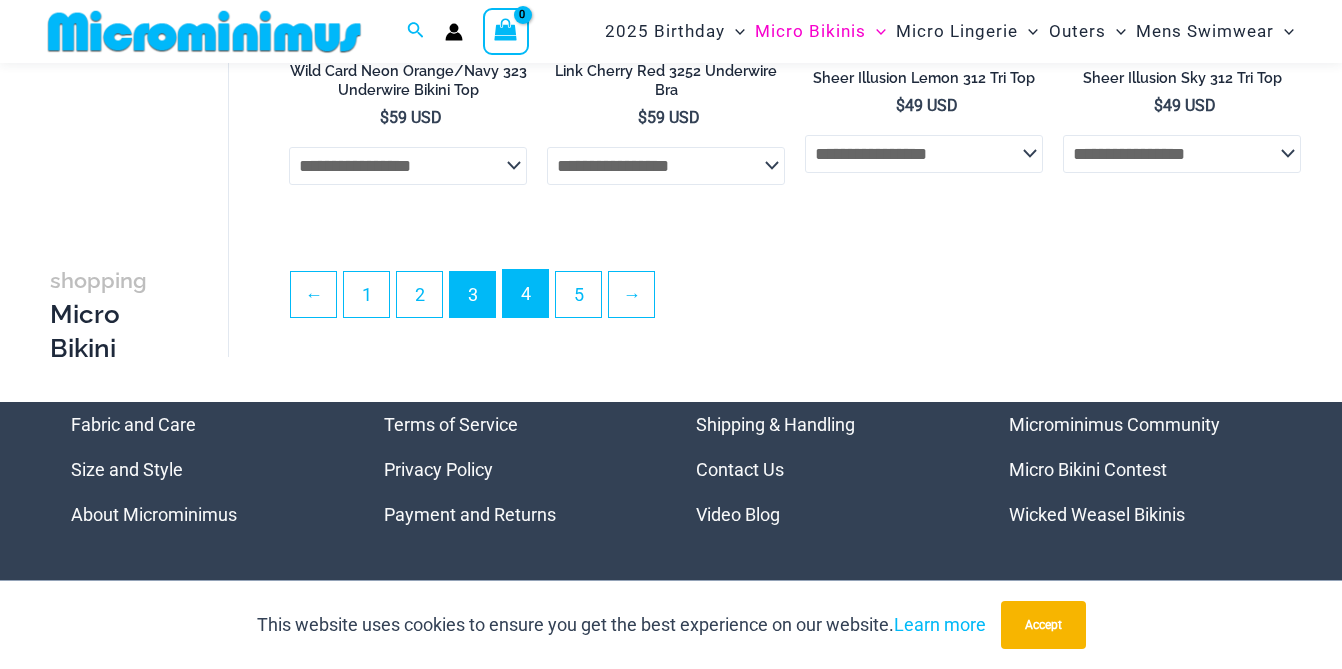 click on "4" at bounding box center [525, 293] 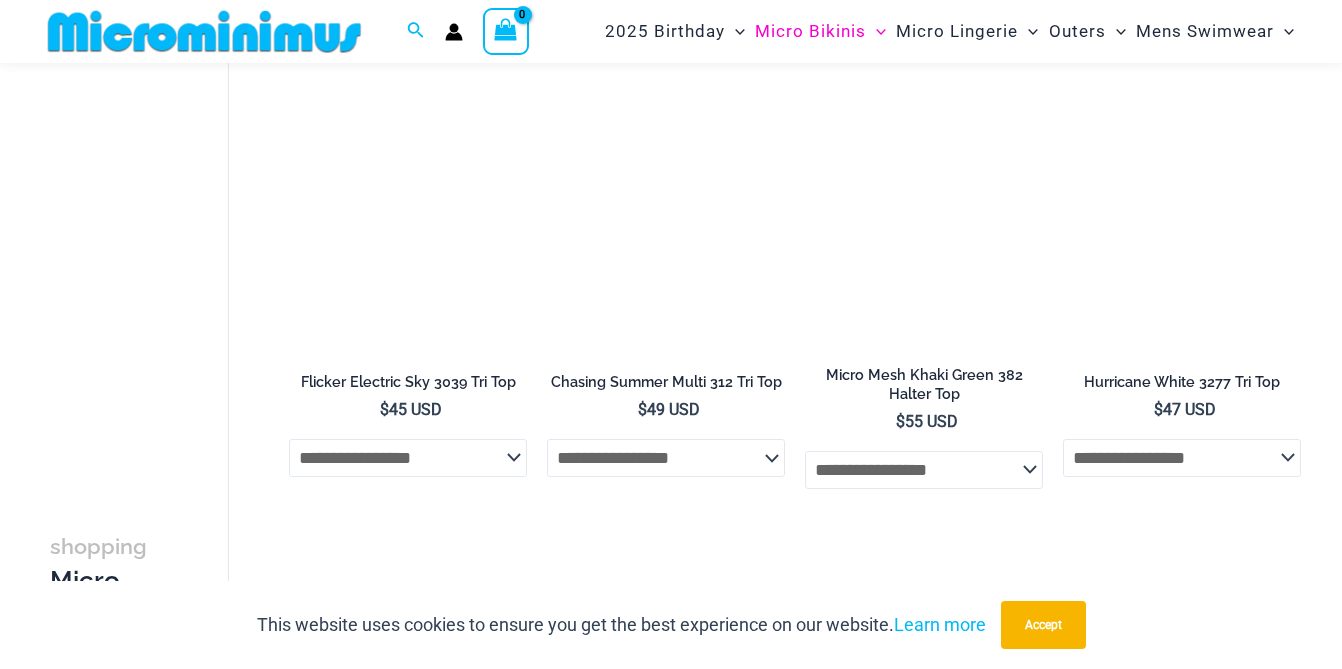 scroll, scrollTop: 2497, scrollLeft: 0, axis: vertical 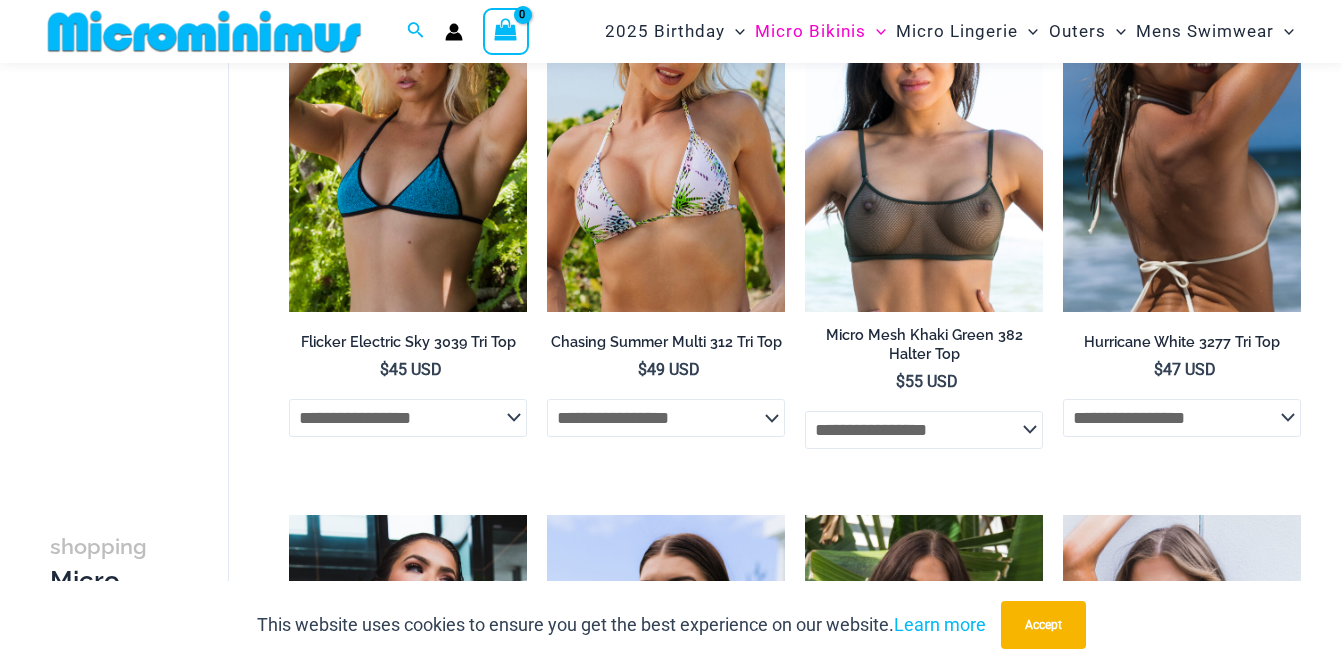 click at bounding box center (1182, 133) 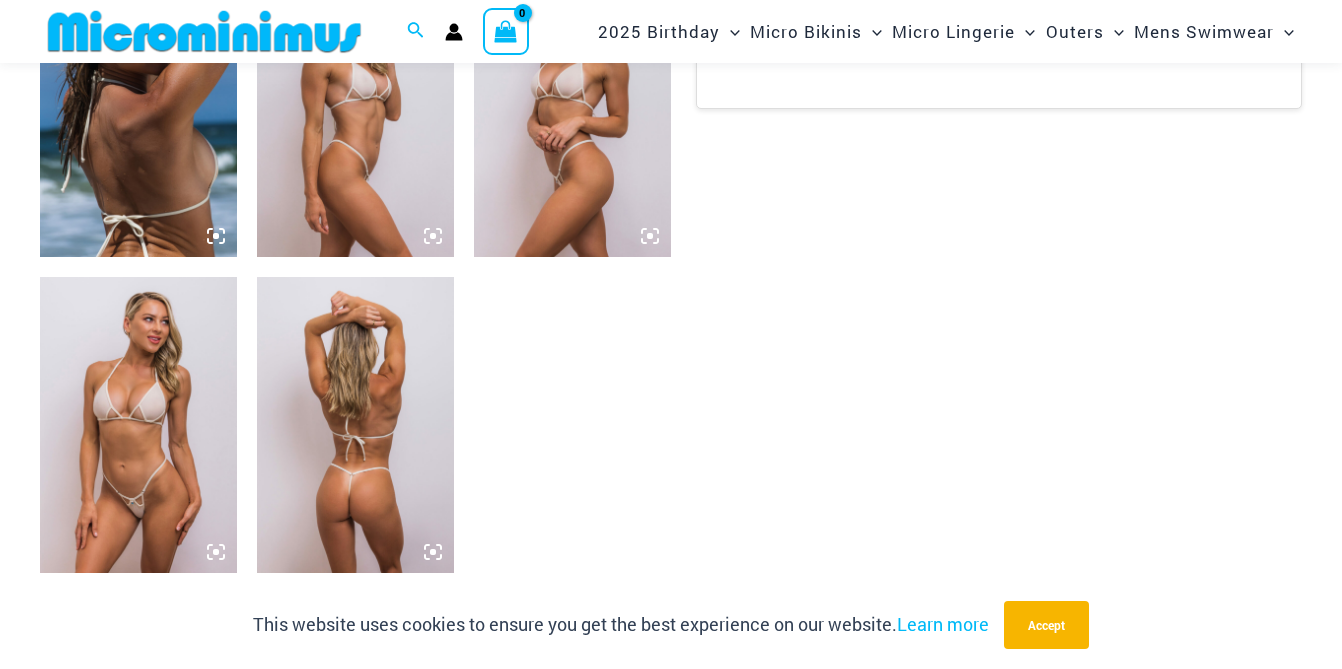 scroll, scrollTop: 1189, scrollLeft: 0, axis: vertical 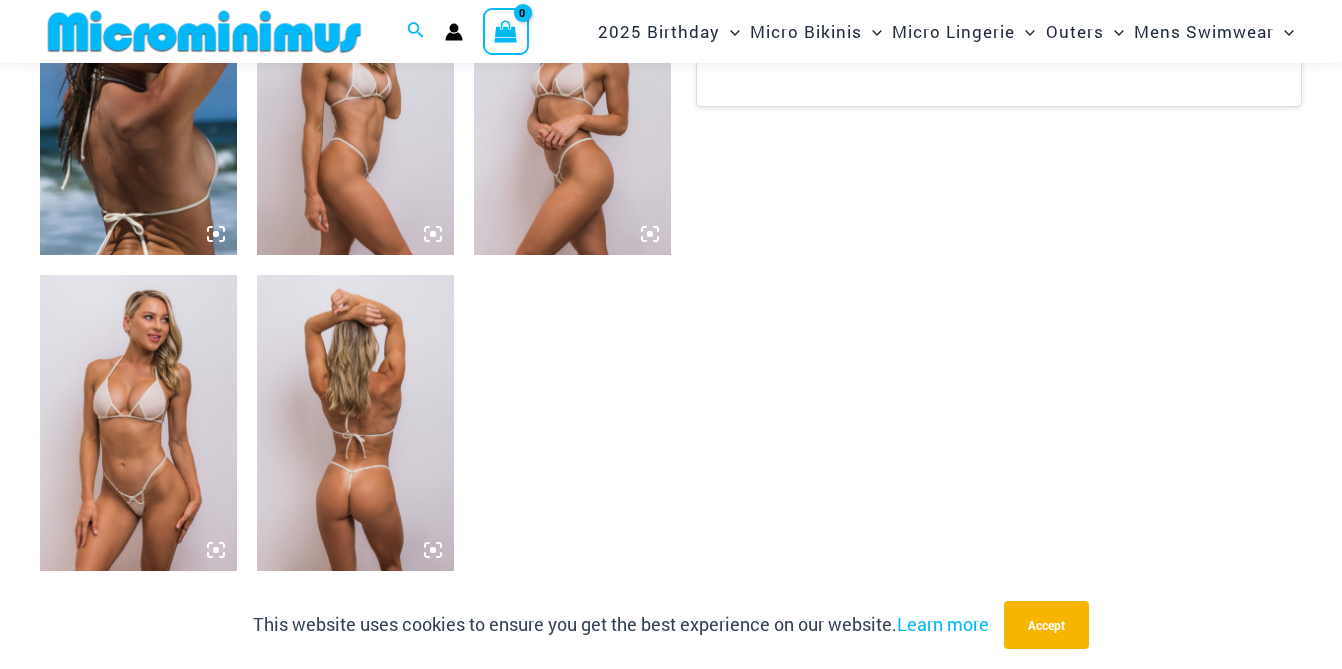 click at bounding box center (138, 422) 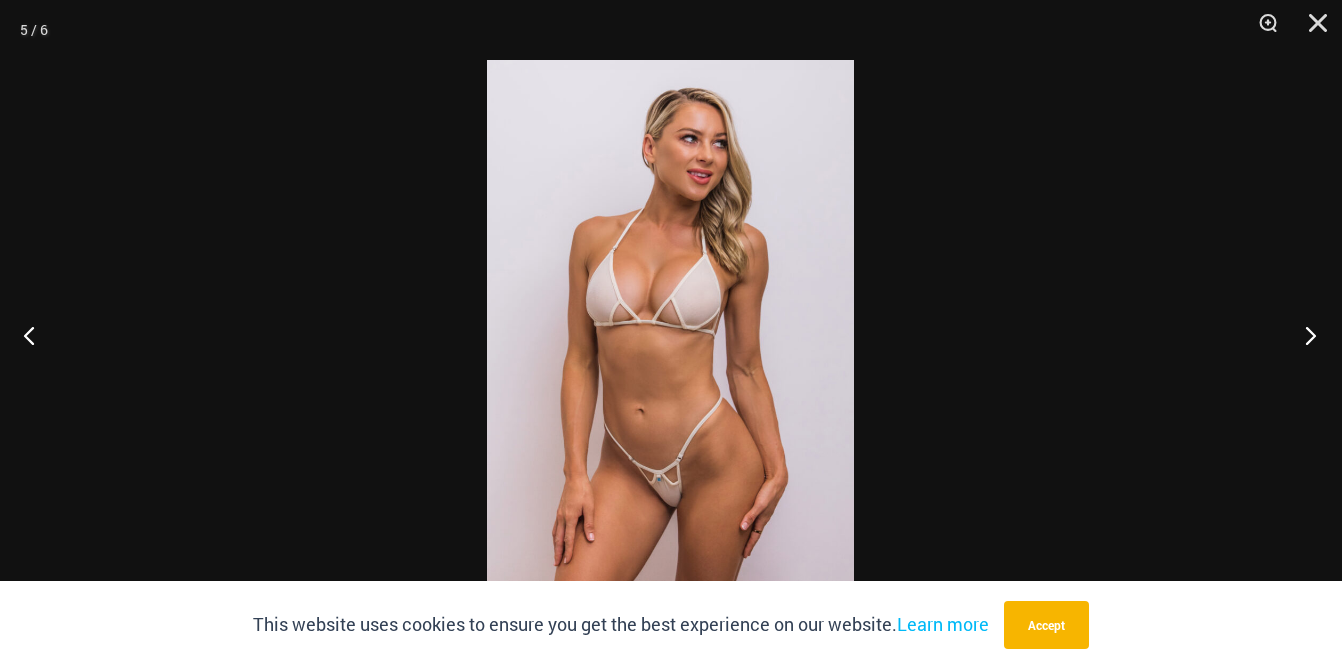 click at bounding box center [1304, 335] 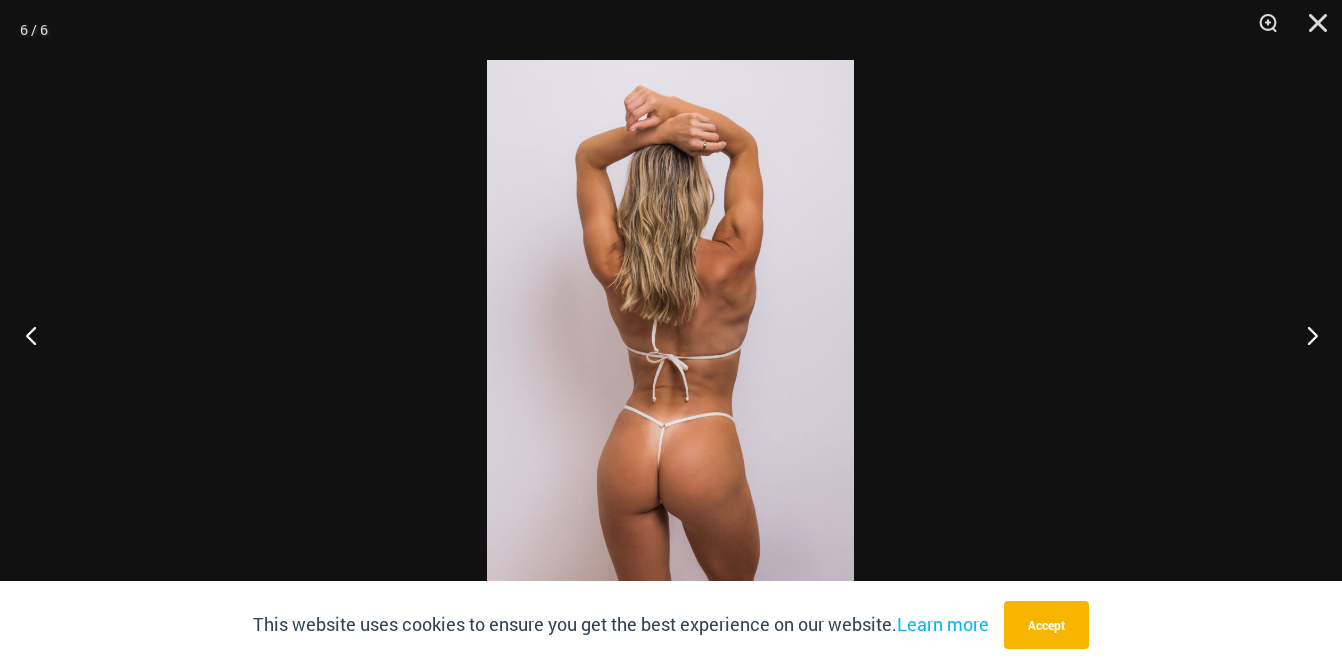 click at bounding box center [37, 335] 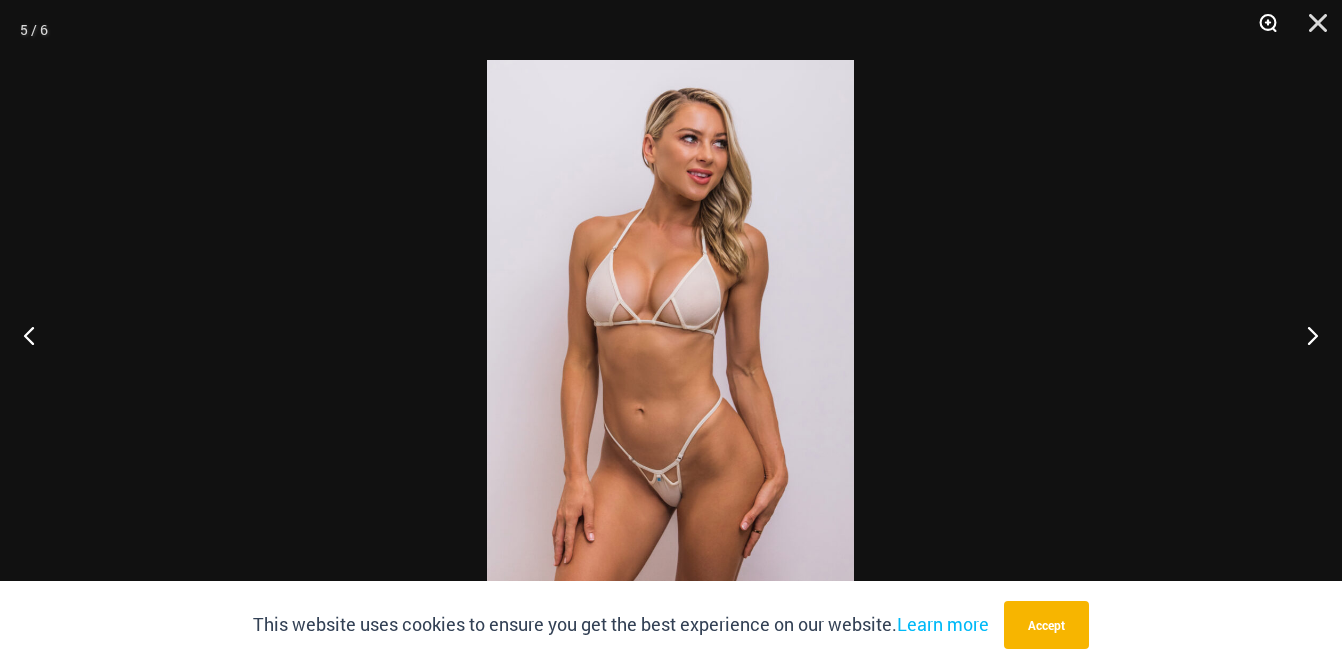 click at bounding box center [1261, 30] 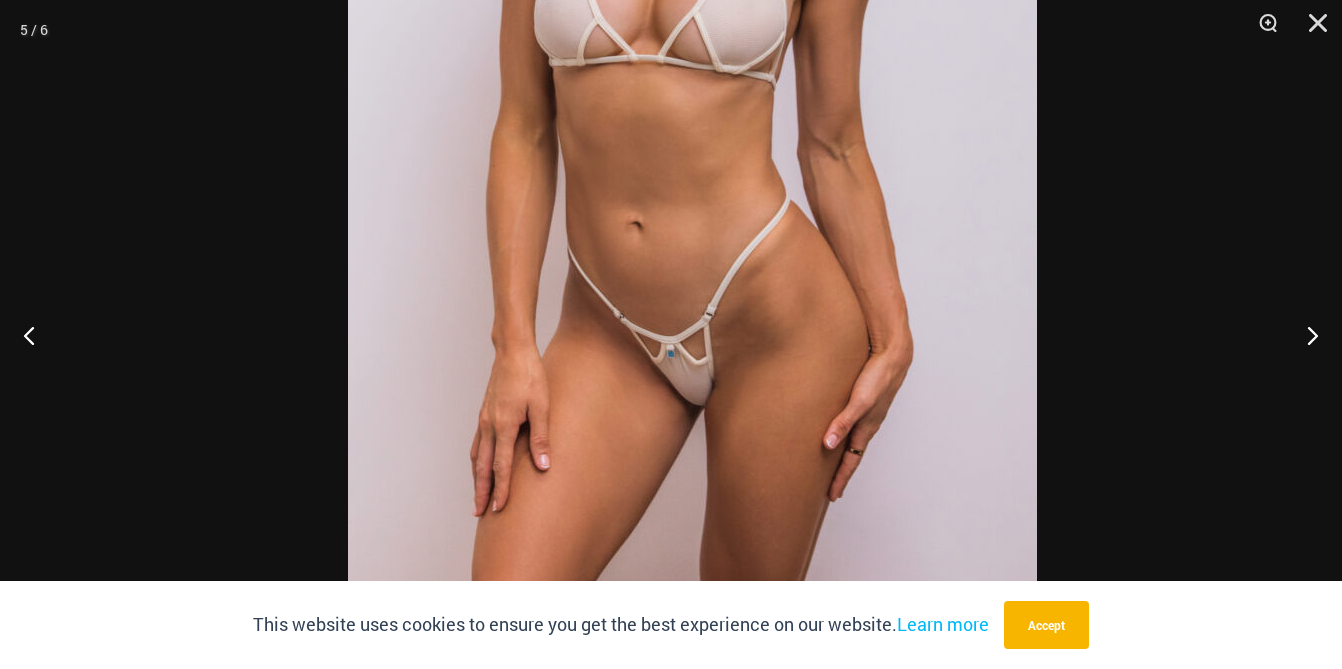 click at bounding box center (692, 82) 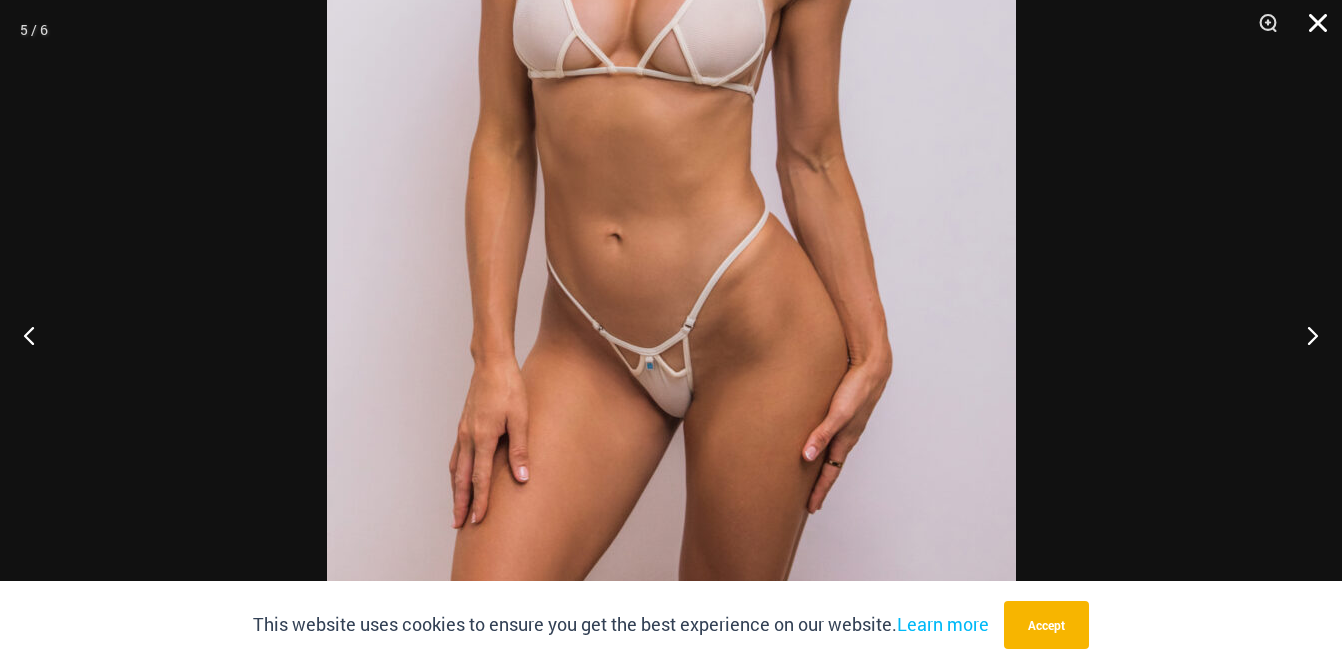 click at bounding box center (1311, 30) 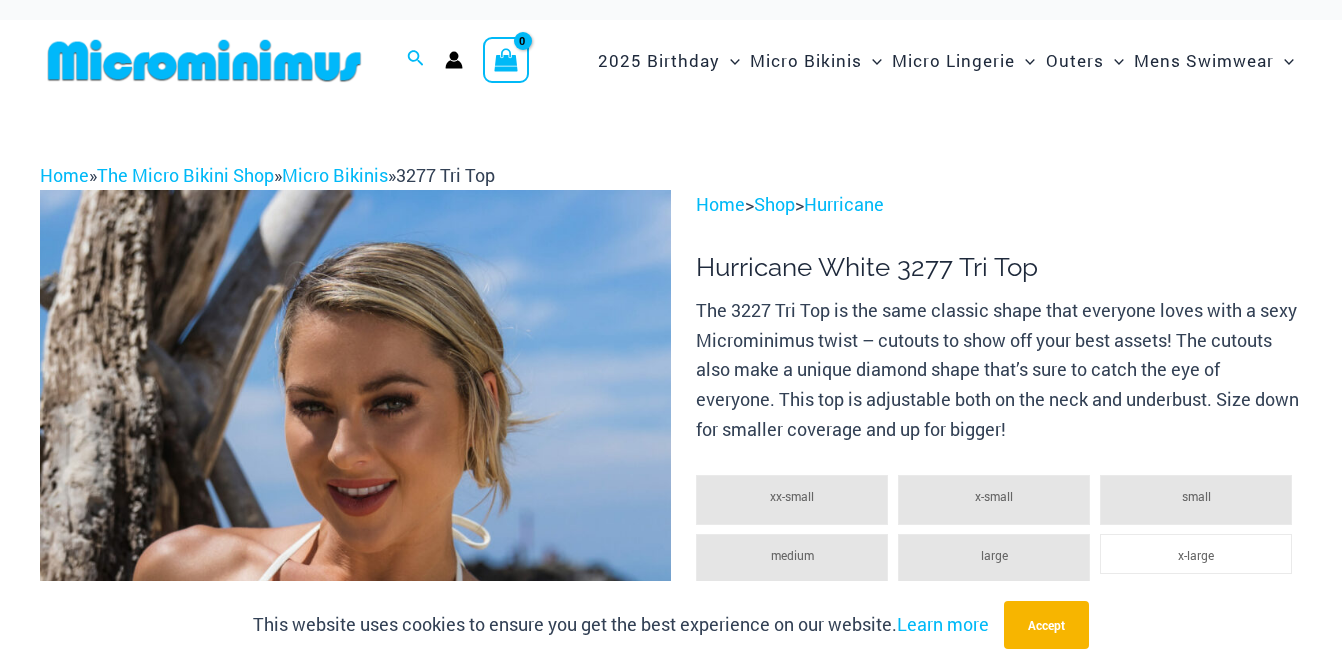 scroll, scrollTop: 0, scrollLeft: 0, axis: both 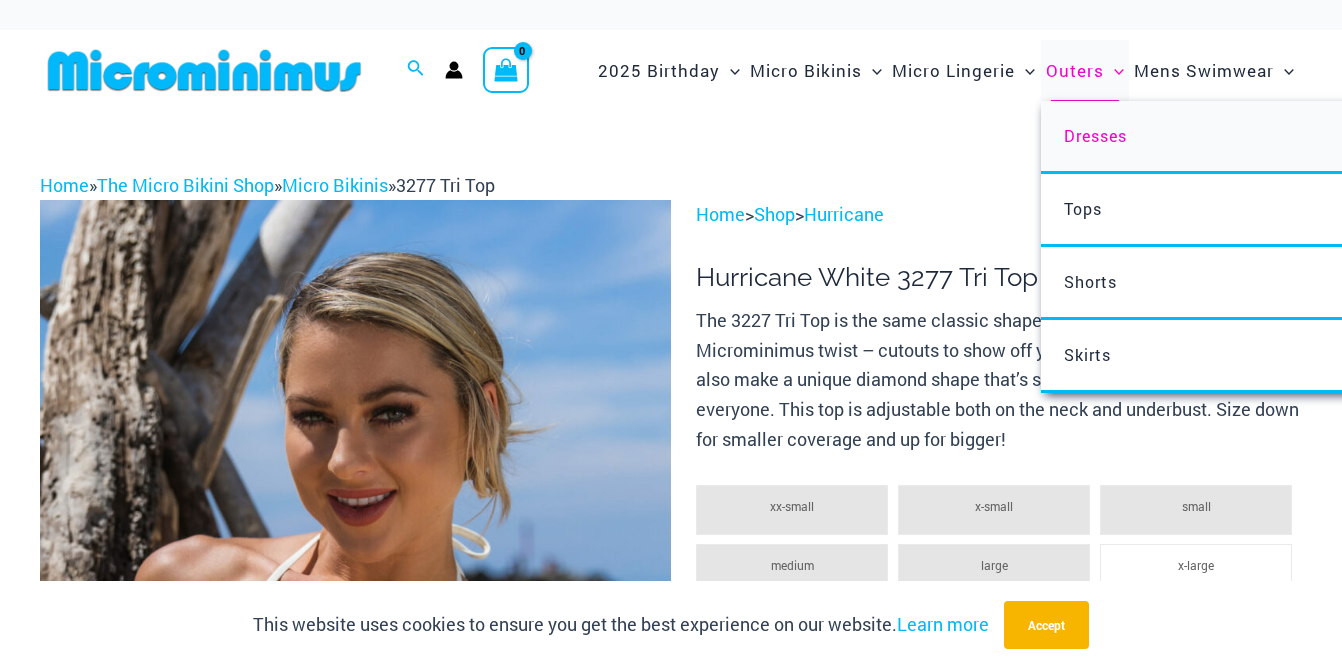 click on "Dresses" at bounding box center (1095, 135) 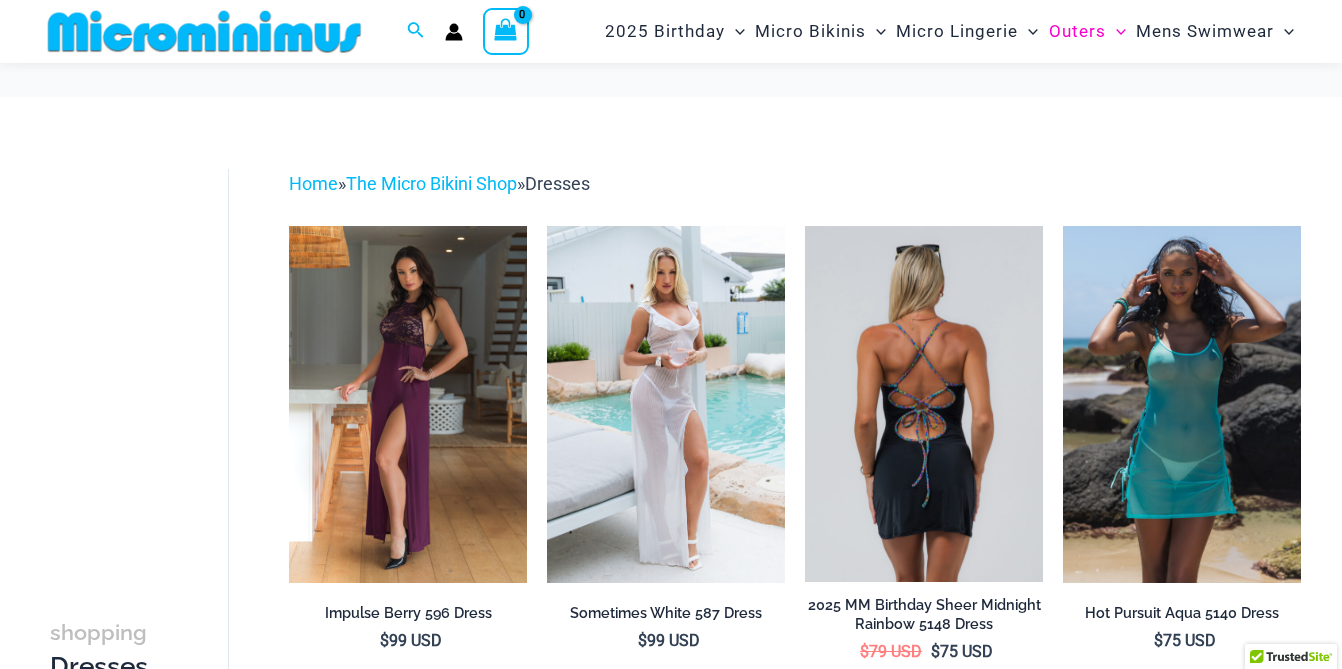 scroll, scrollTop: 126, scrollLeft: 0, axis: vertical 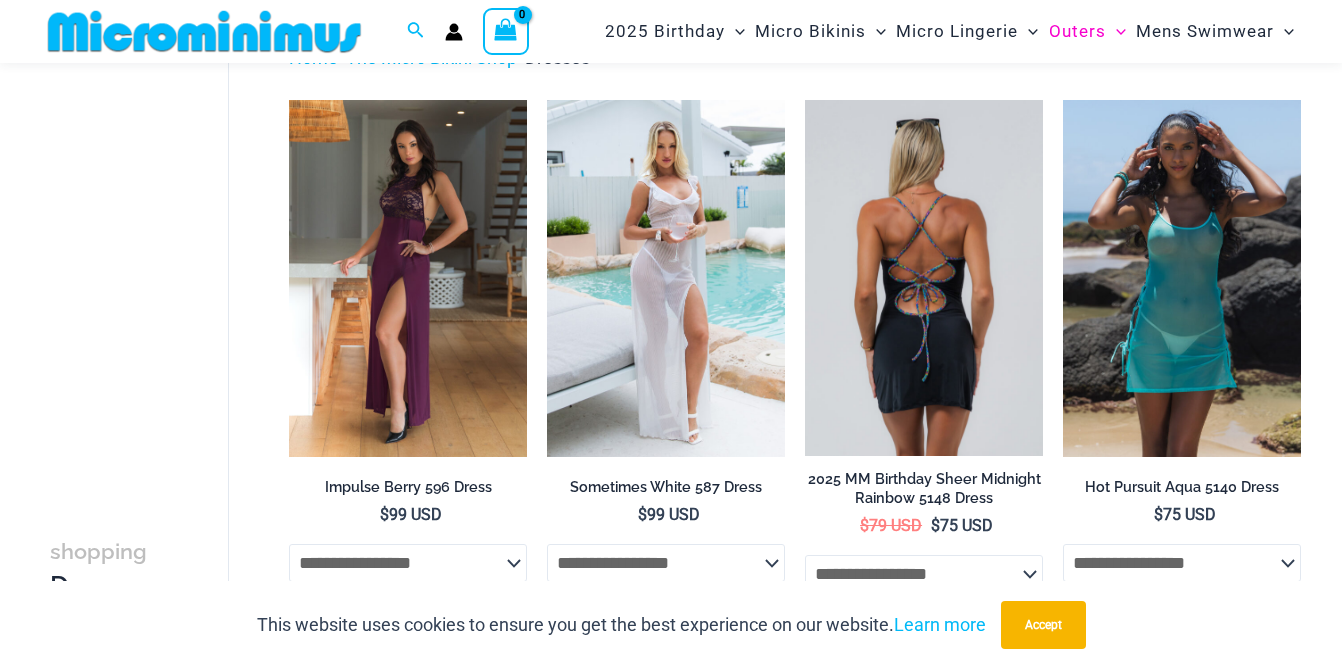 click at bounding box center (924, 278) 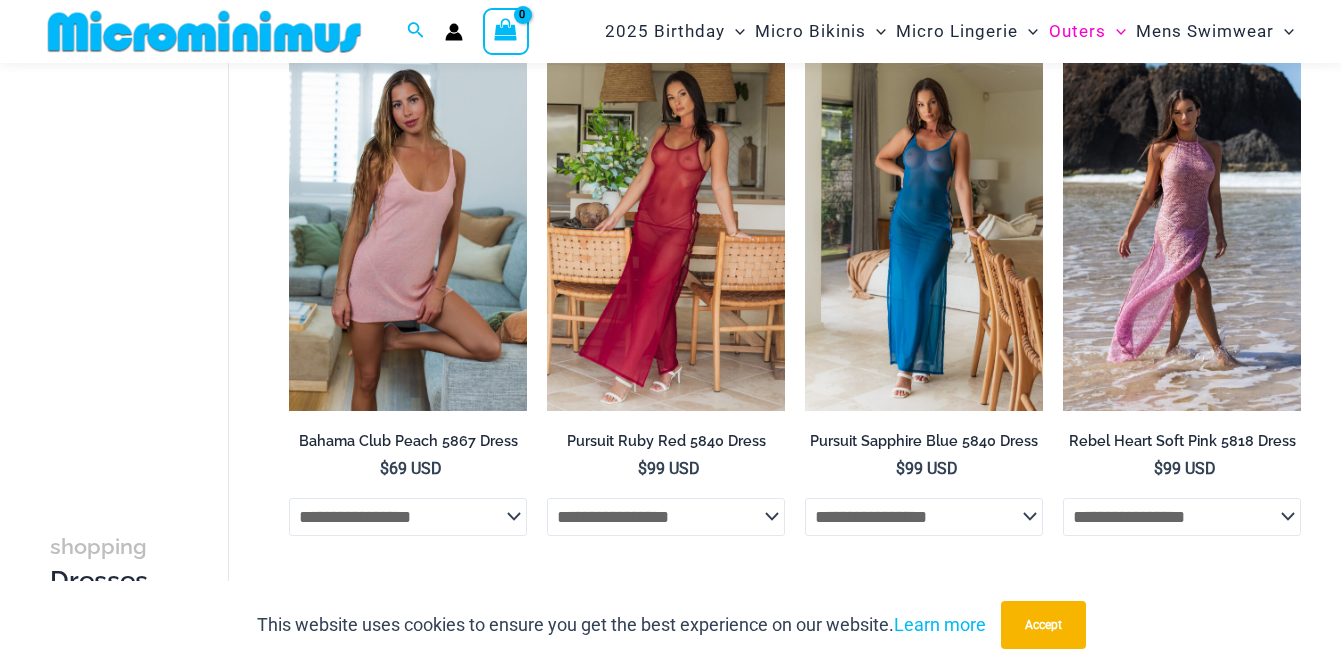 scroll, scrollTop: 1278, scrollLeft: 0, axis: vertical 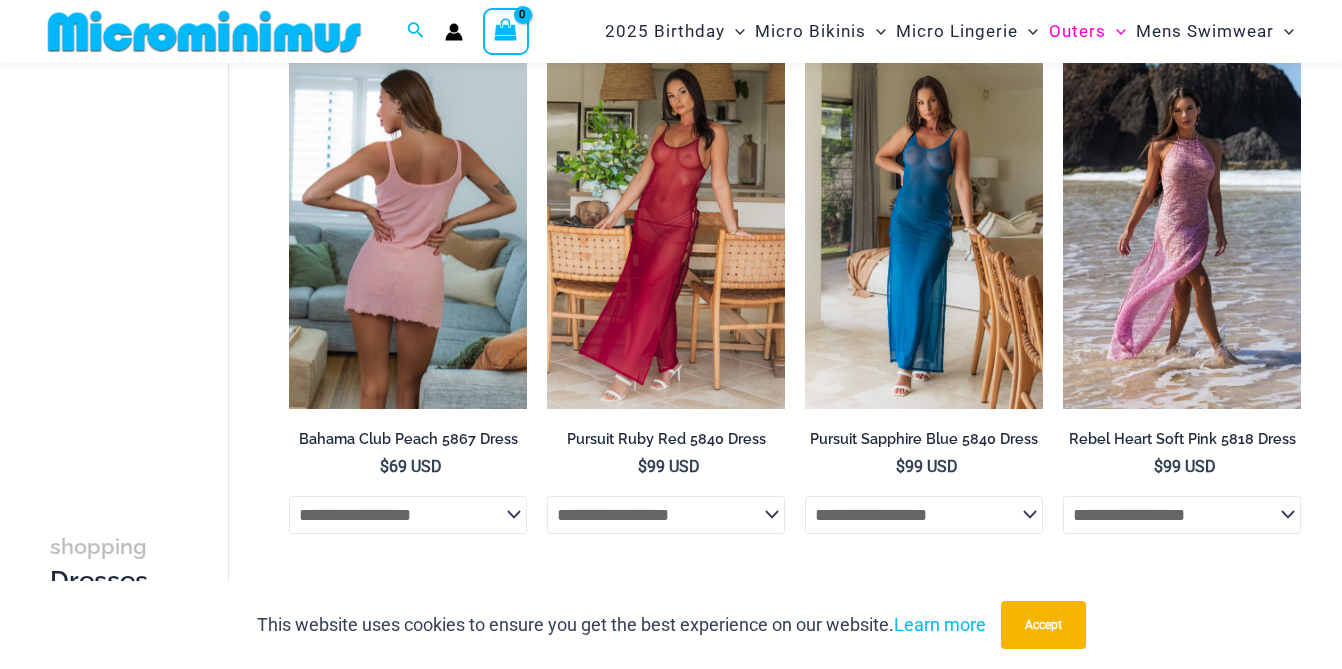 click at bounding box center [408, 230] 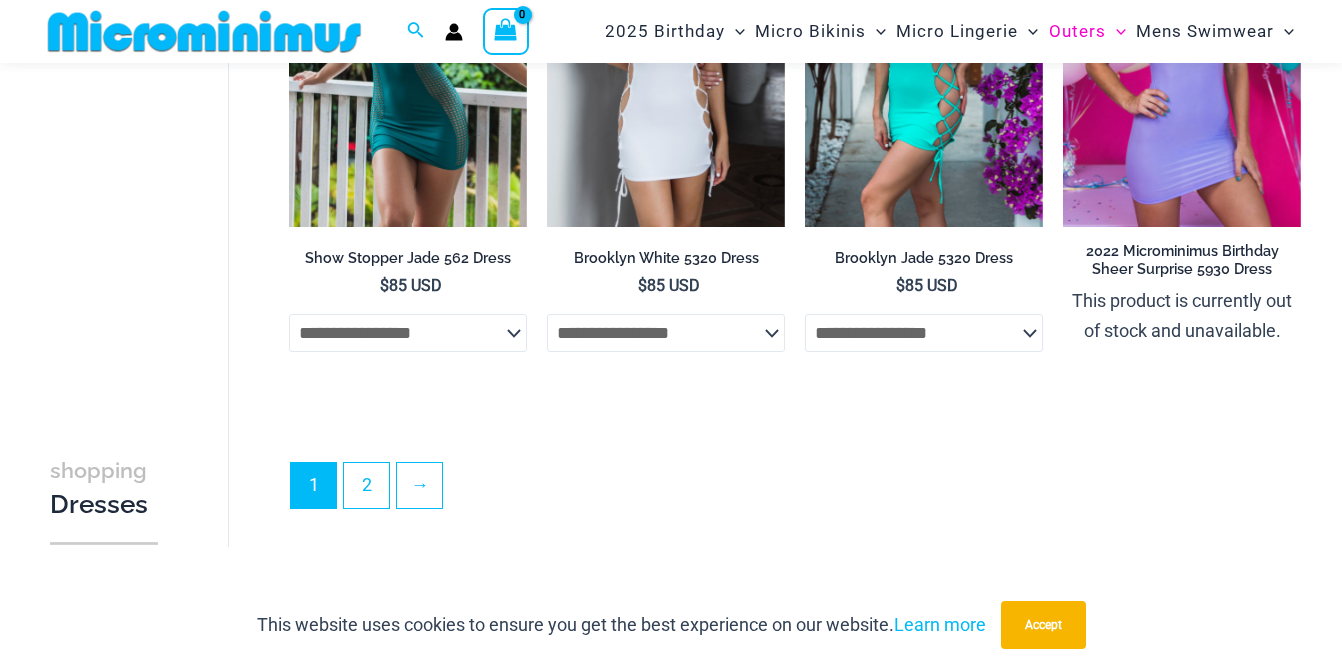 scroll, scrollTop: 4242, scrollLeft: 0, axis: vertical 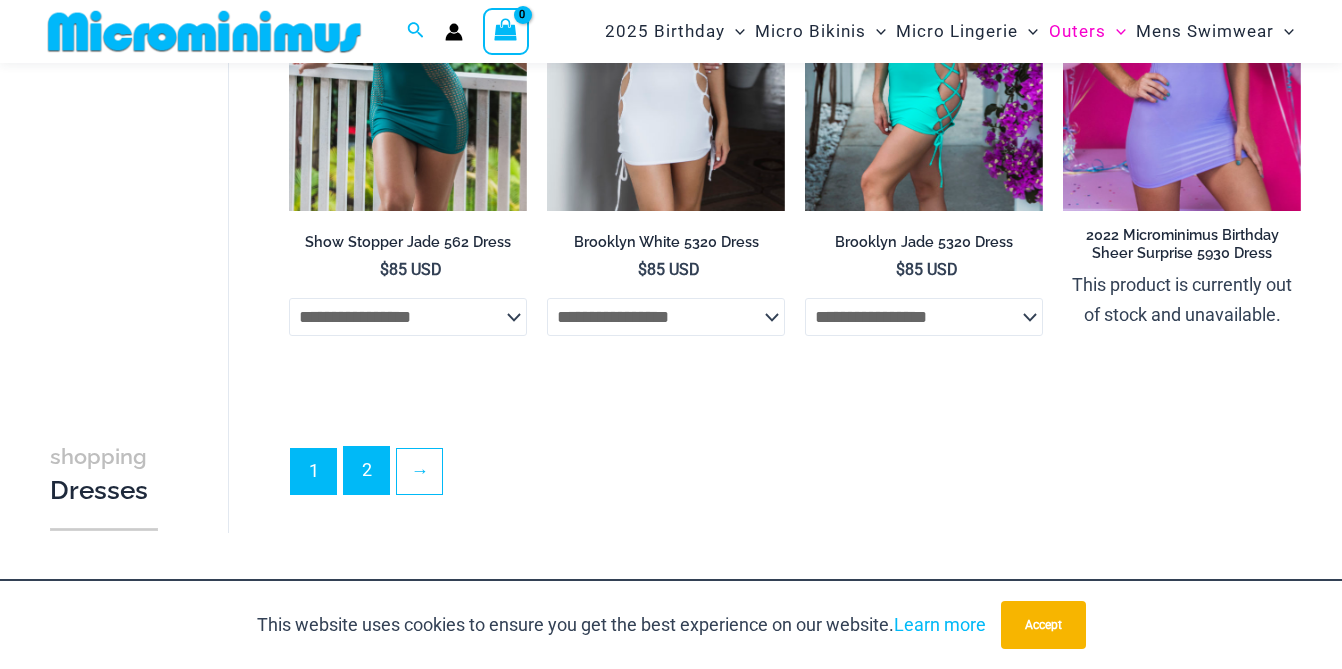 click on "2" at bounding box center [366, 470] 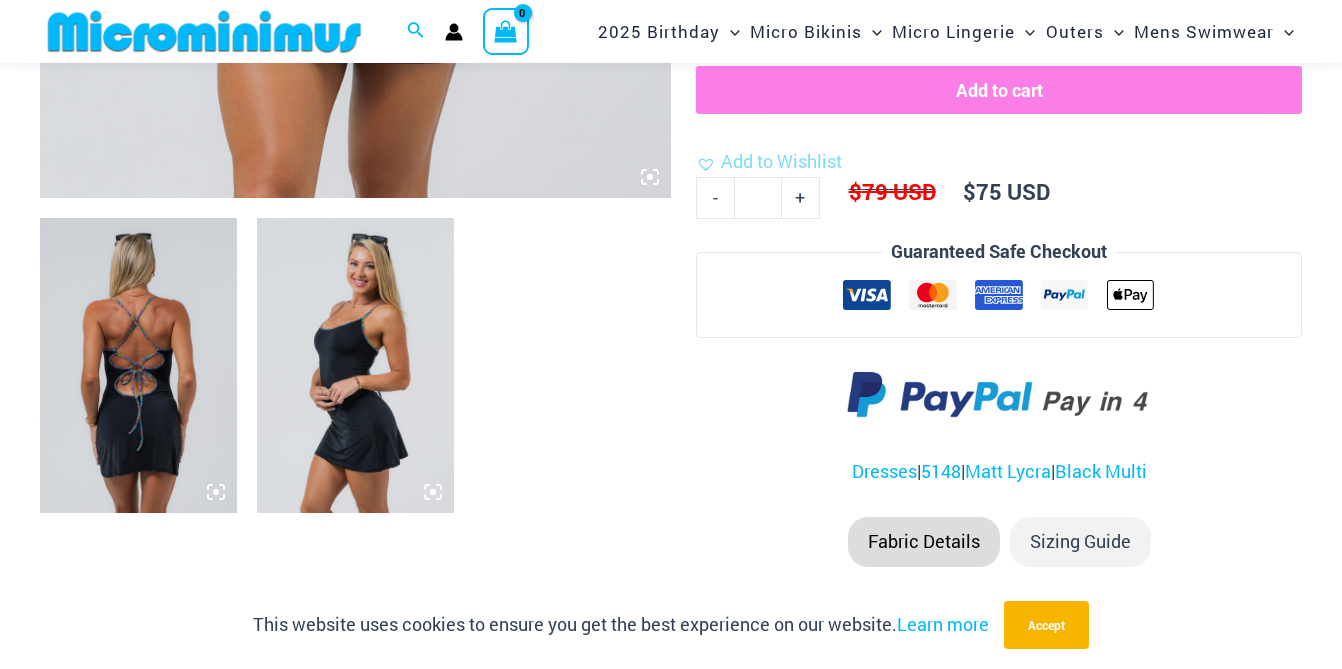 scroll, scrollTop: 939, scrollLeft: 0, axis: vertical 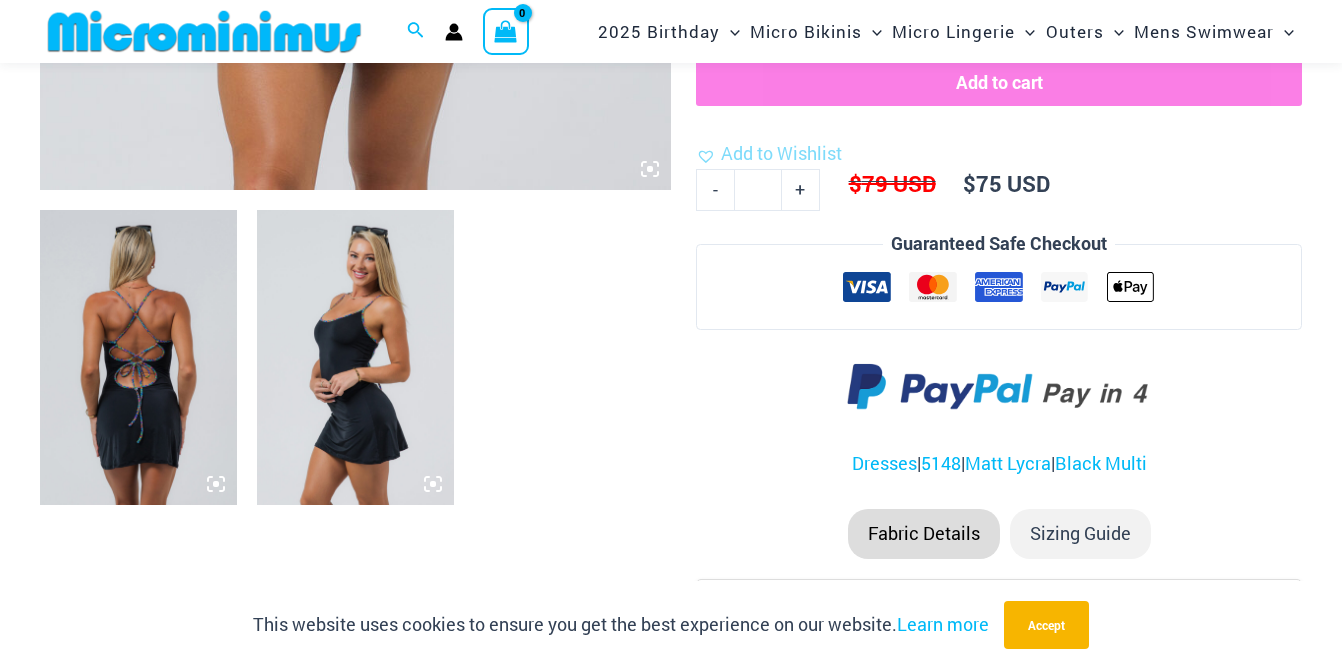 click at bounding box center [355, 357] 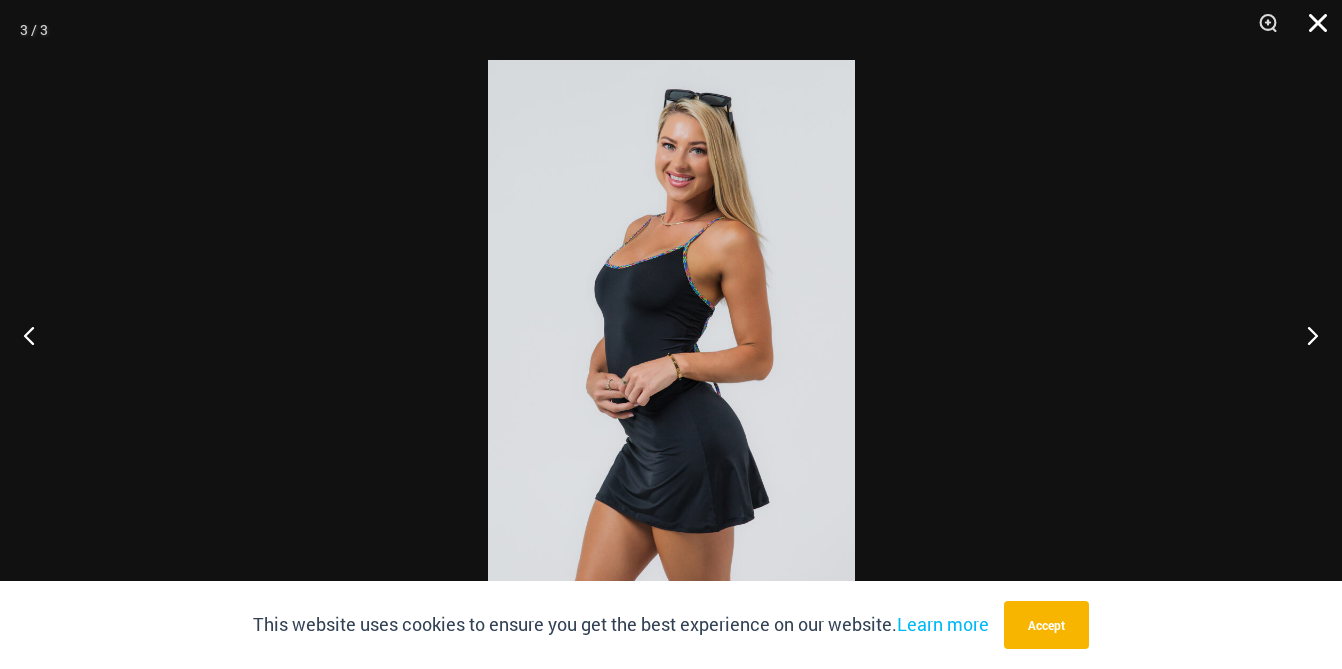 click at bounding box center (1311, 30) 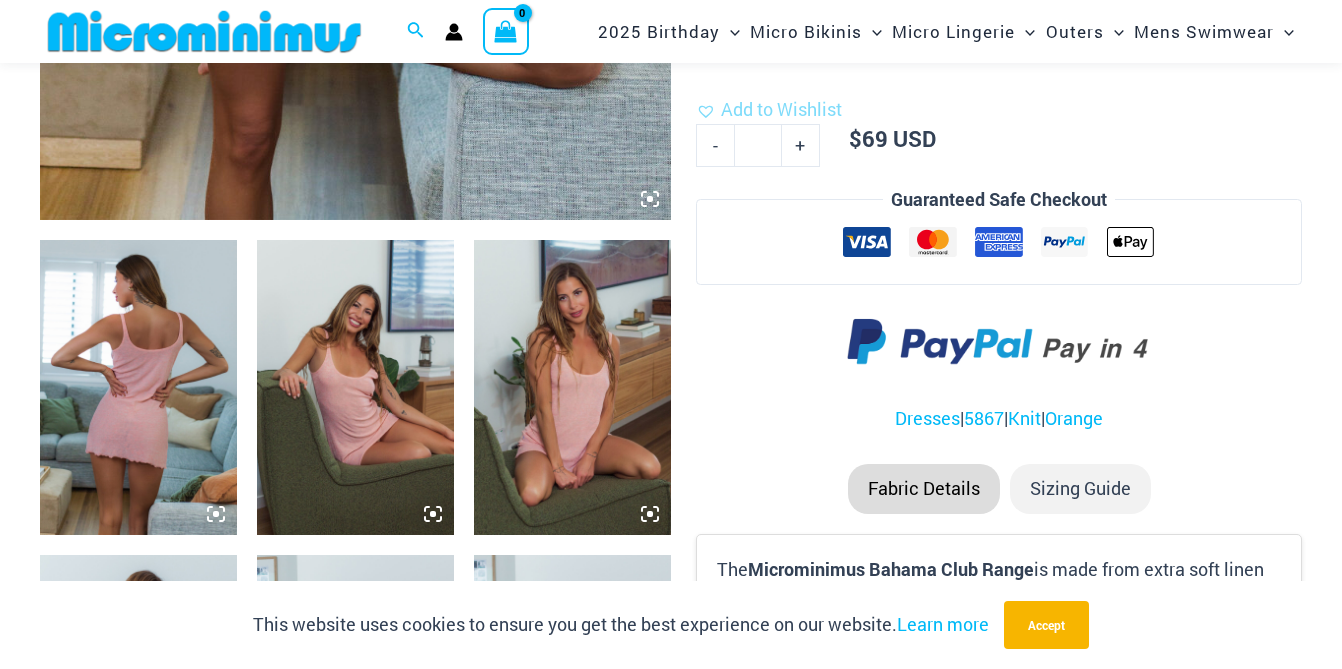 scroll, scrollTop: 908, scrollLeft: 0, axis: vertical 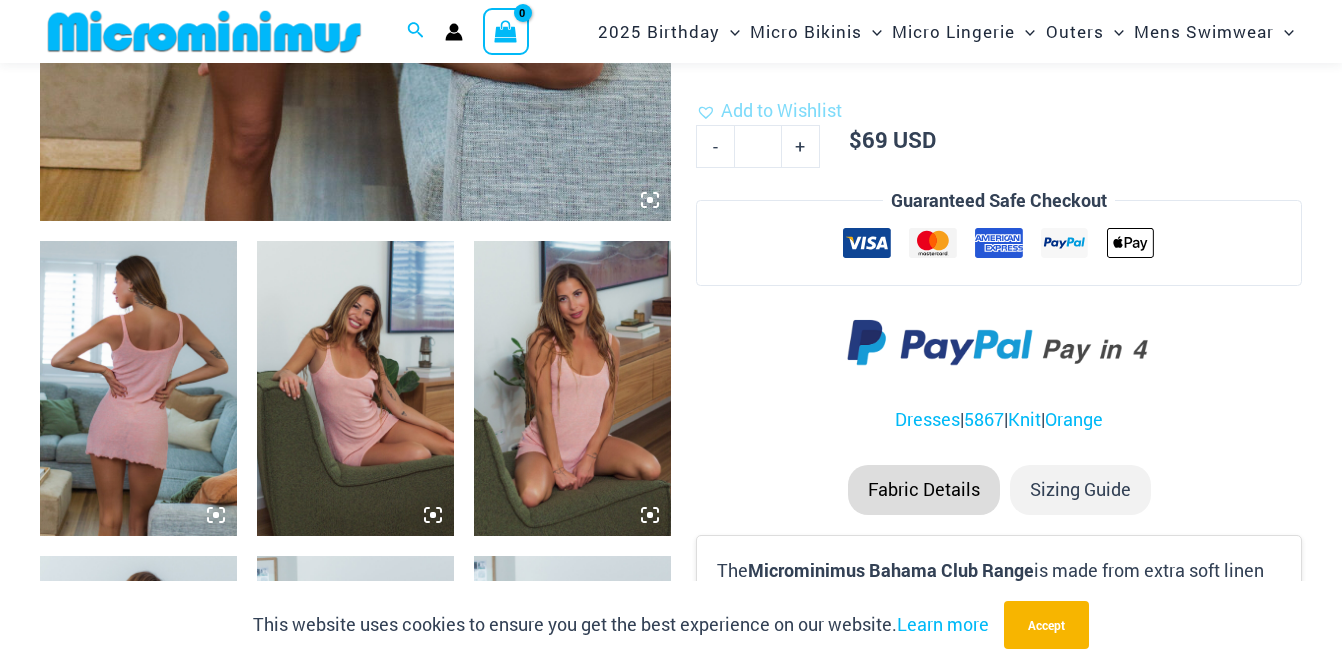 click 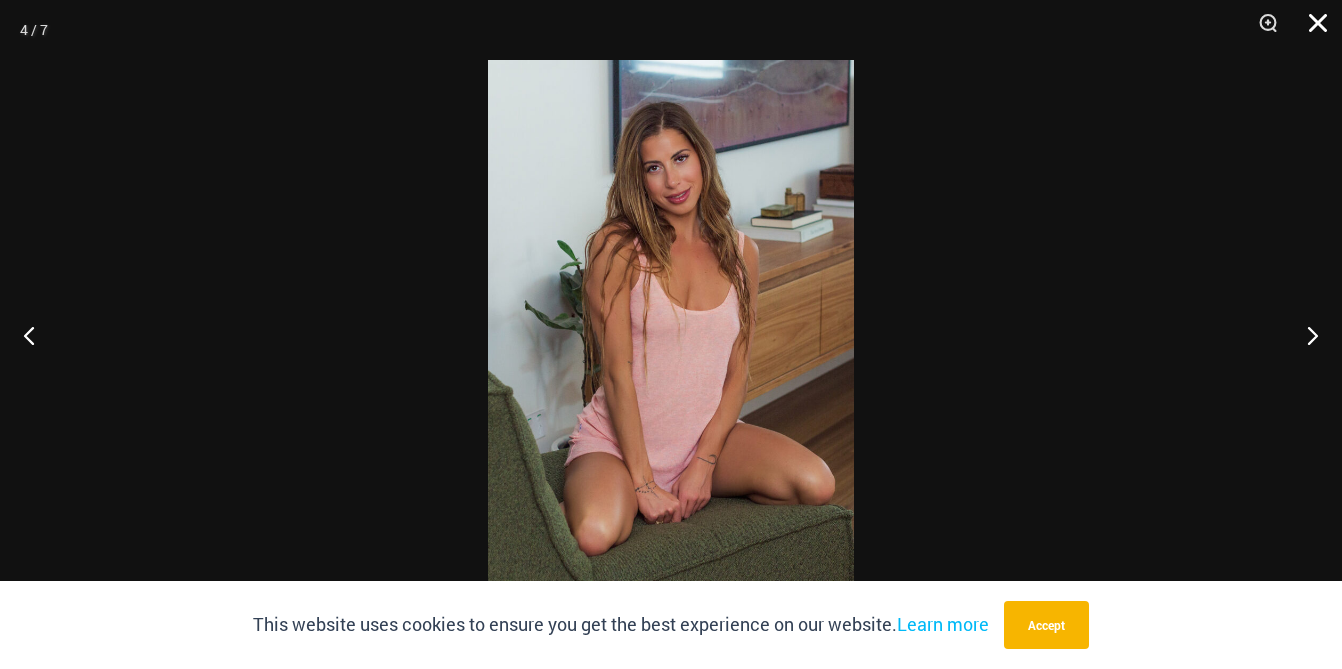 click at bounding box center [1311, 30] 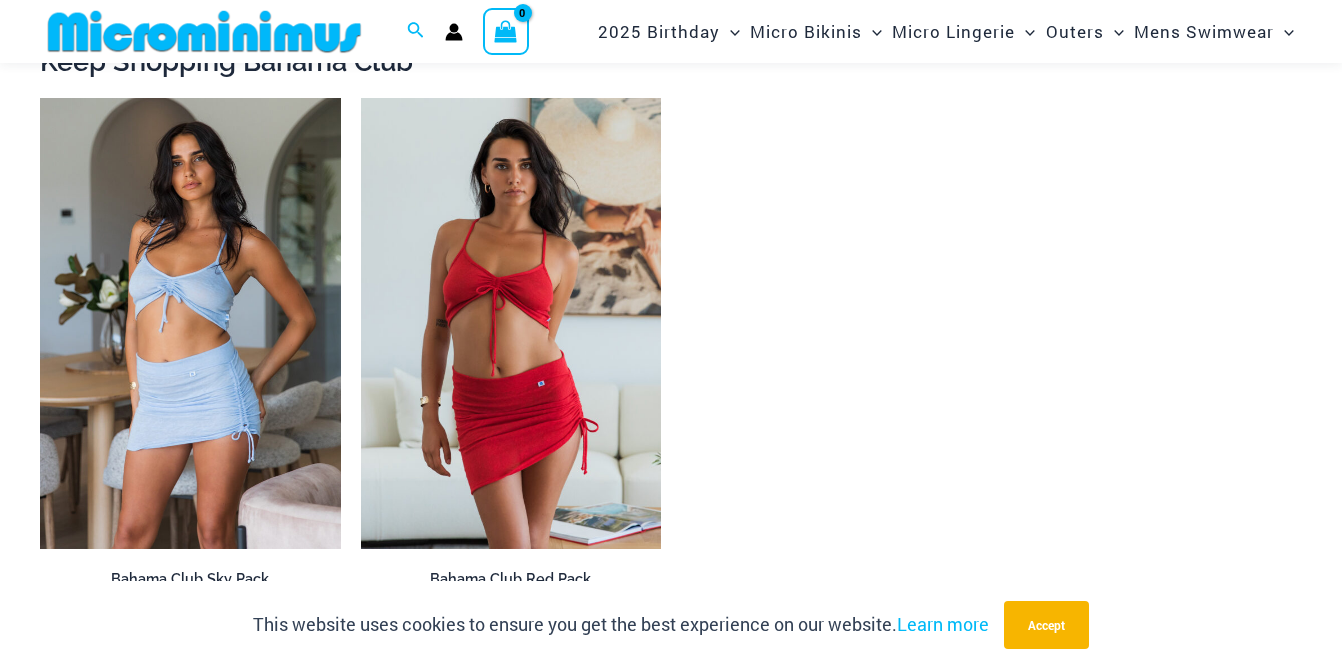 scroll, scrollTop: 1747, scrollLeft: 0, axis: vertical 